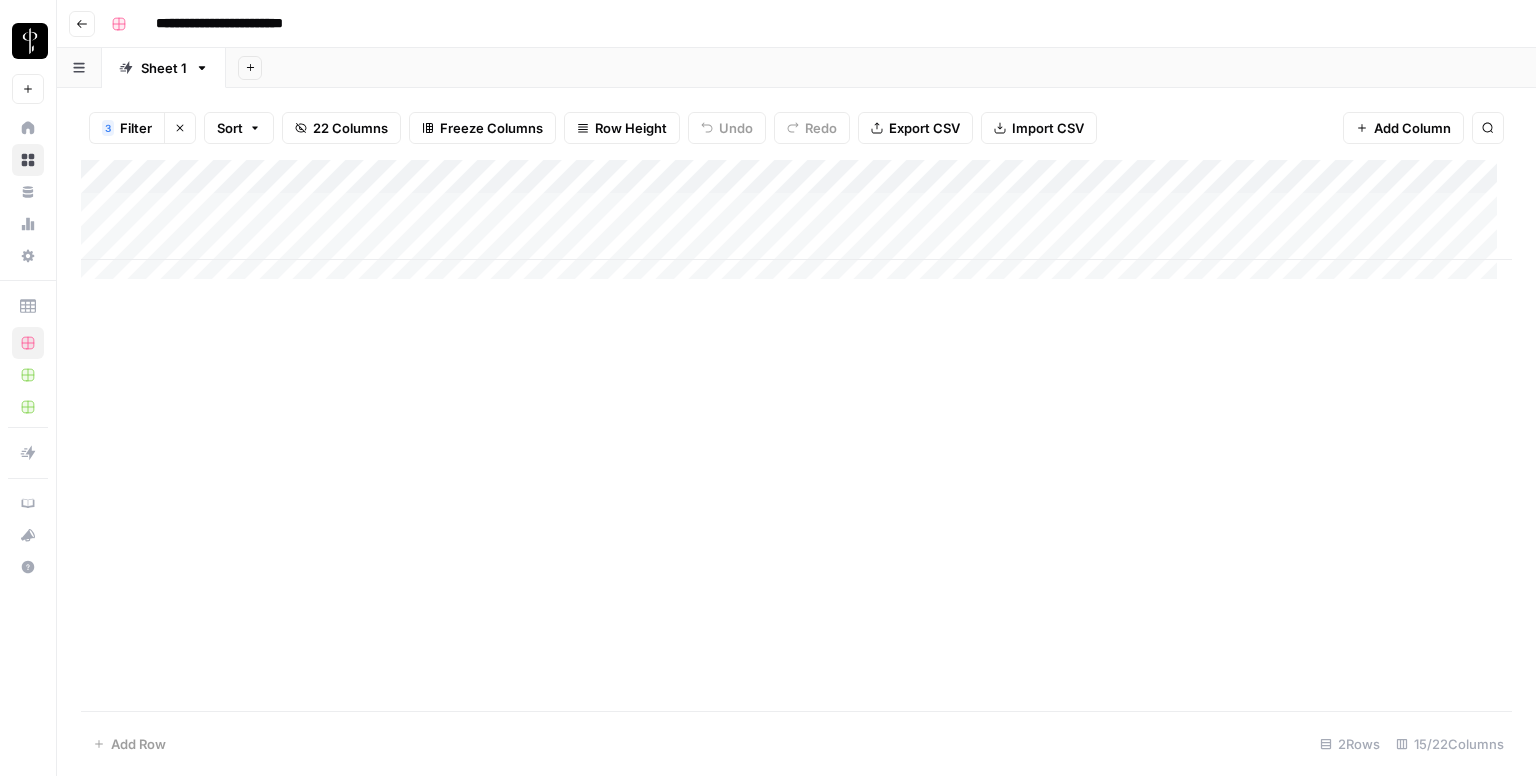 scroll, scrollTop: 0, scrollLeft: 0, axis: both 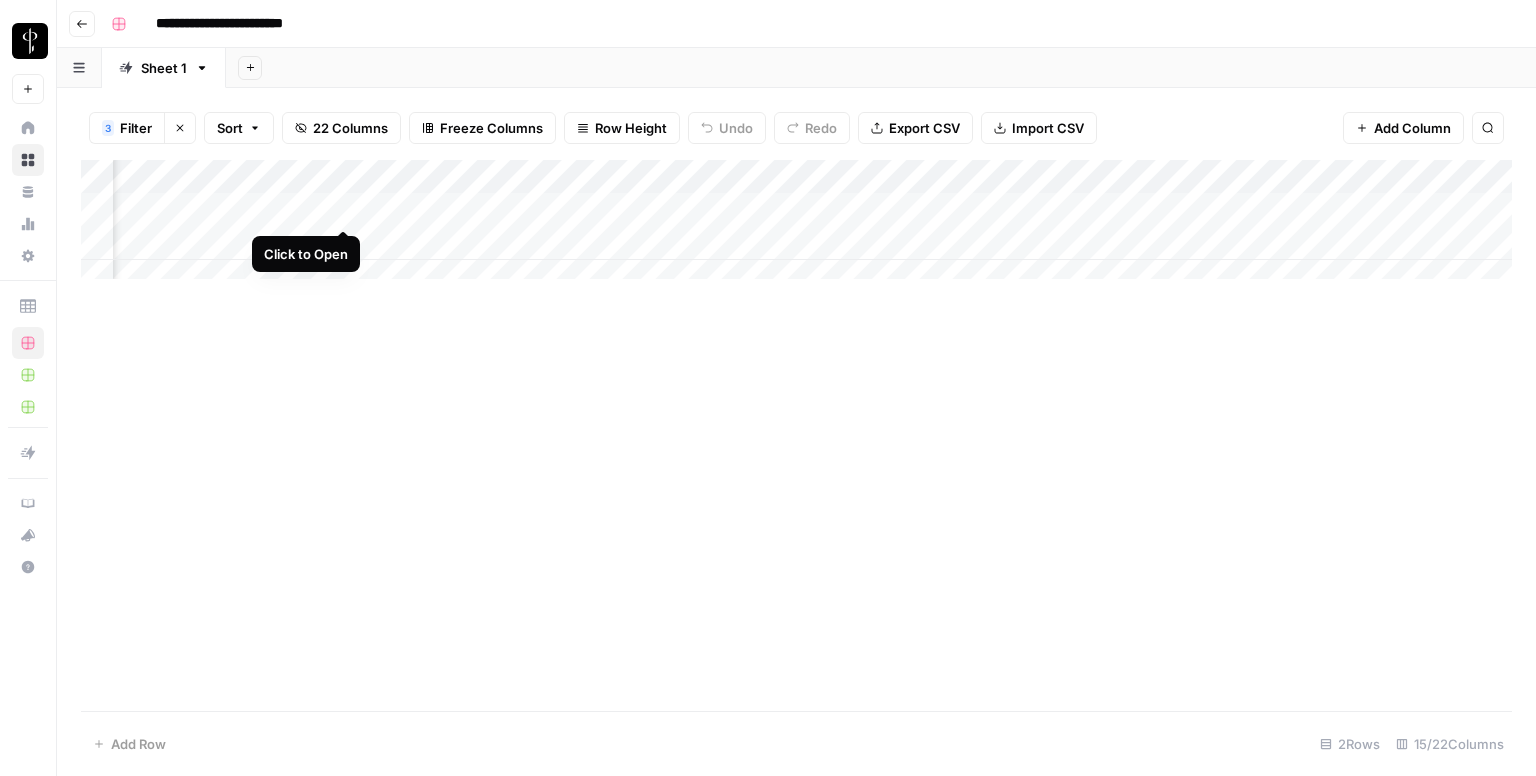 click on "Add Column" at bounding box center [796, 227] 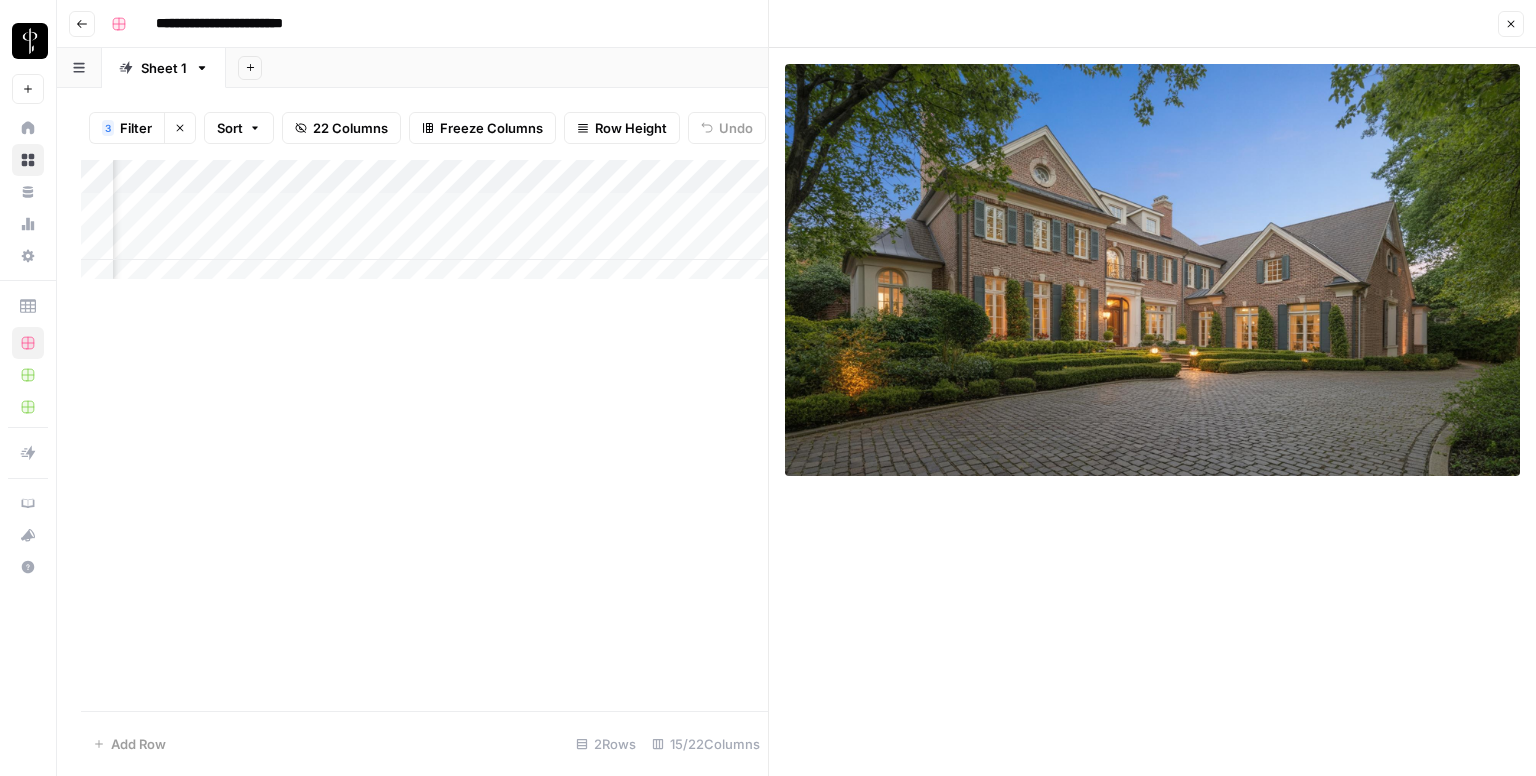 click on "Add Column" at bounding box center (424, 227) 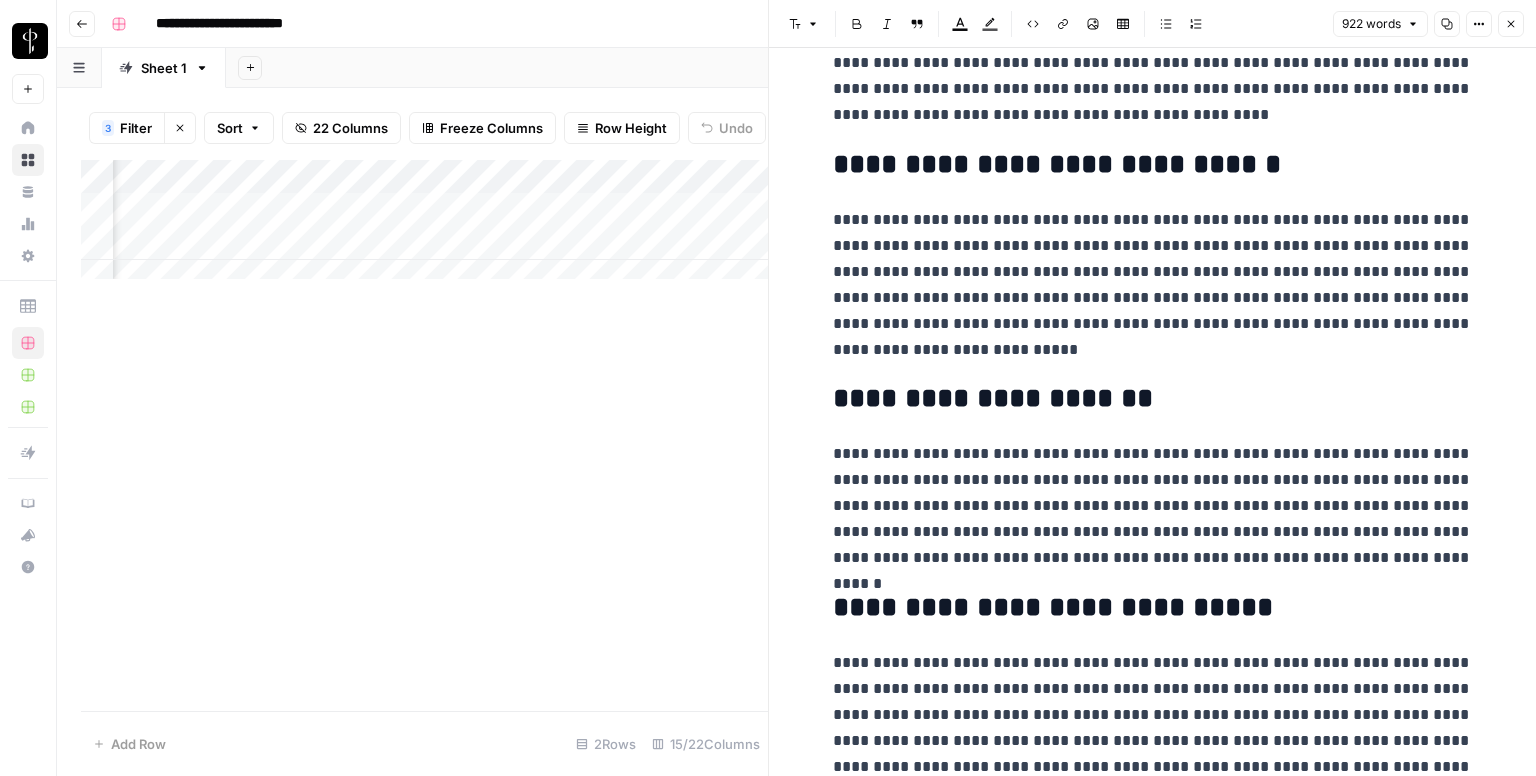scroll, scrollTop: 2072, scrollLeft: 0, axis: vertical 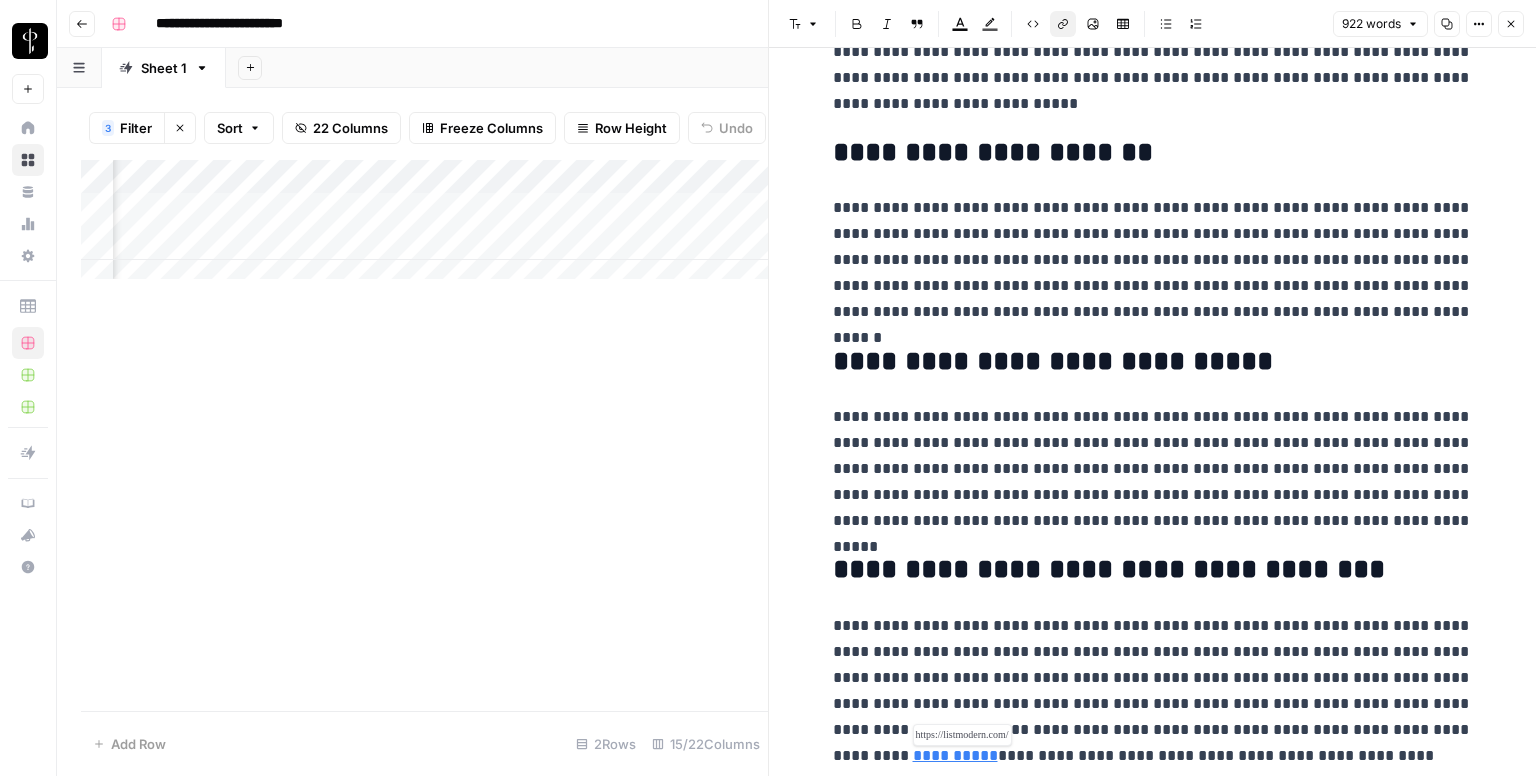 click on "**********" at bounding box center (955, 755) 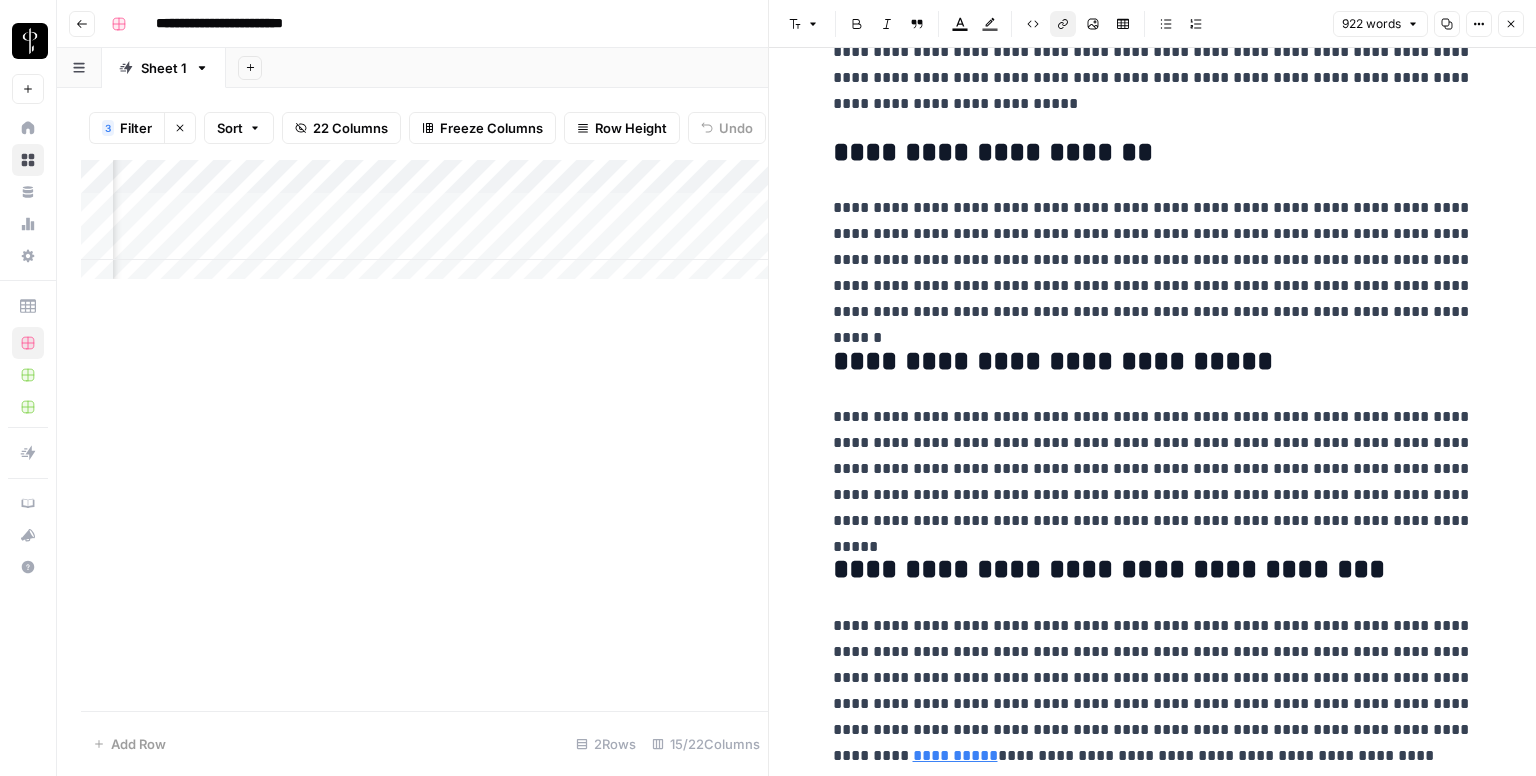 click 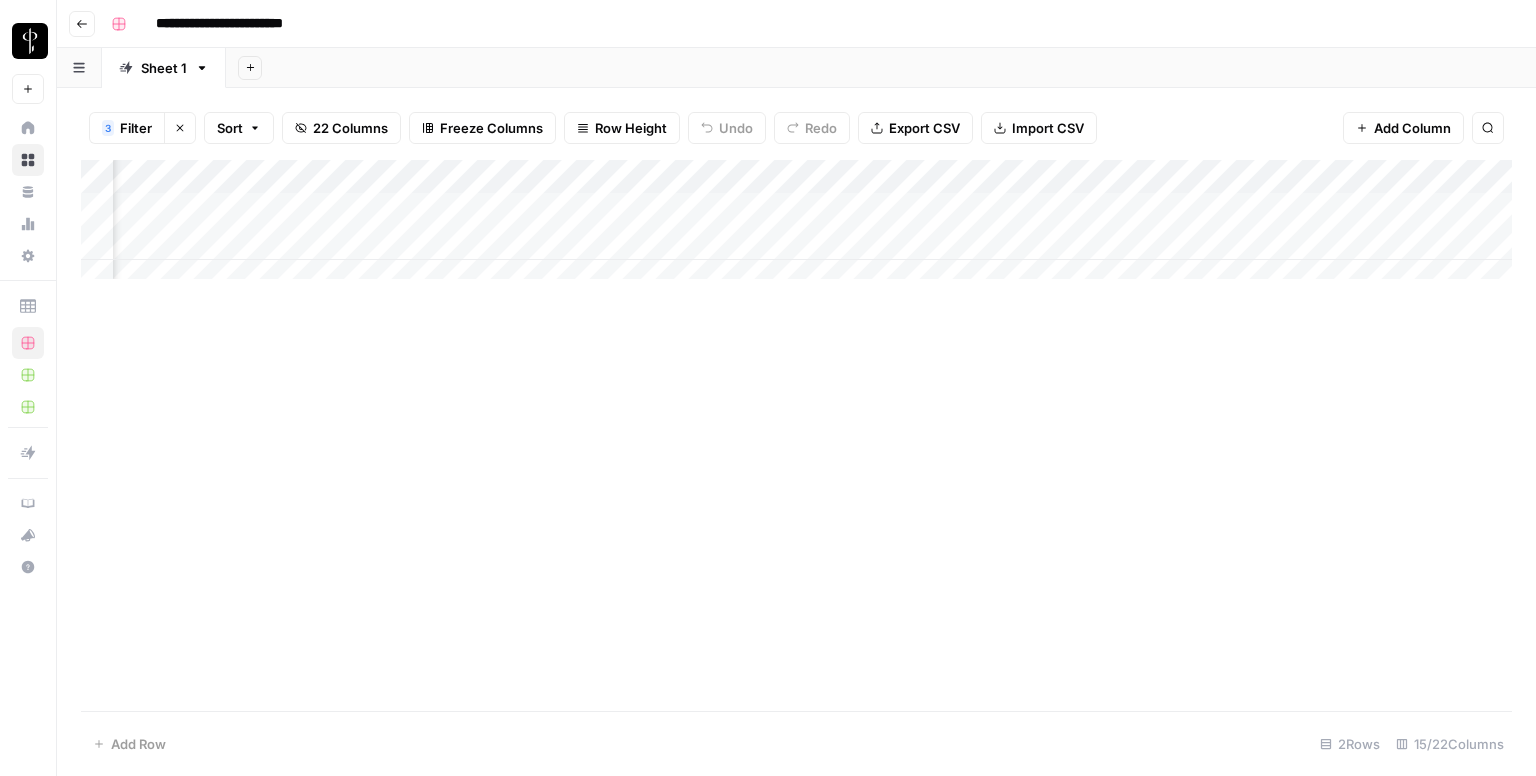 click on "Add Column" at bounding box center (796, 227) 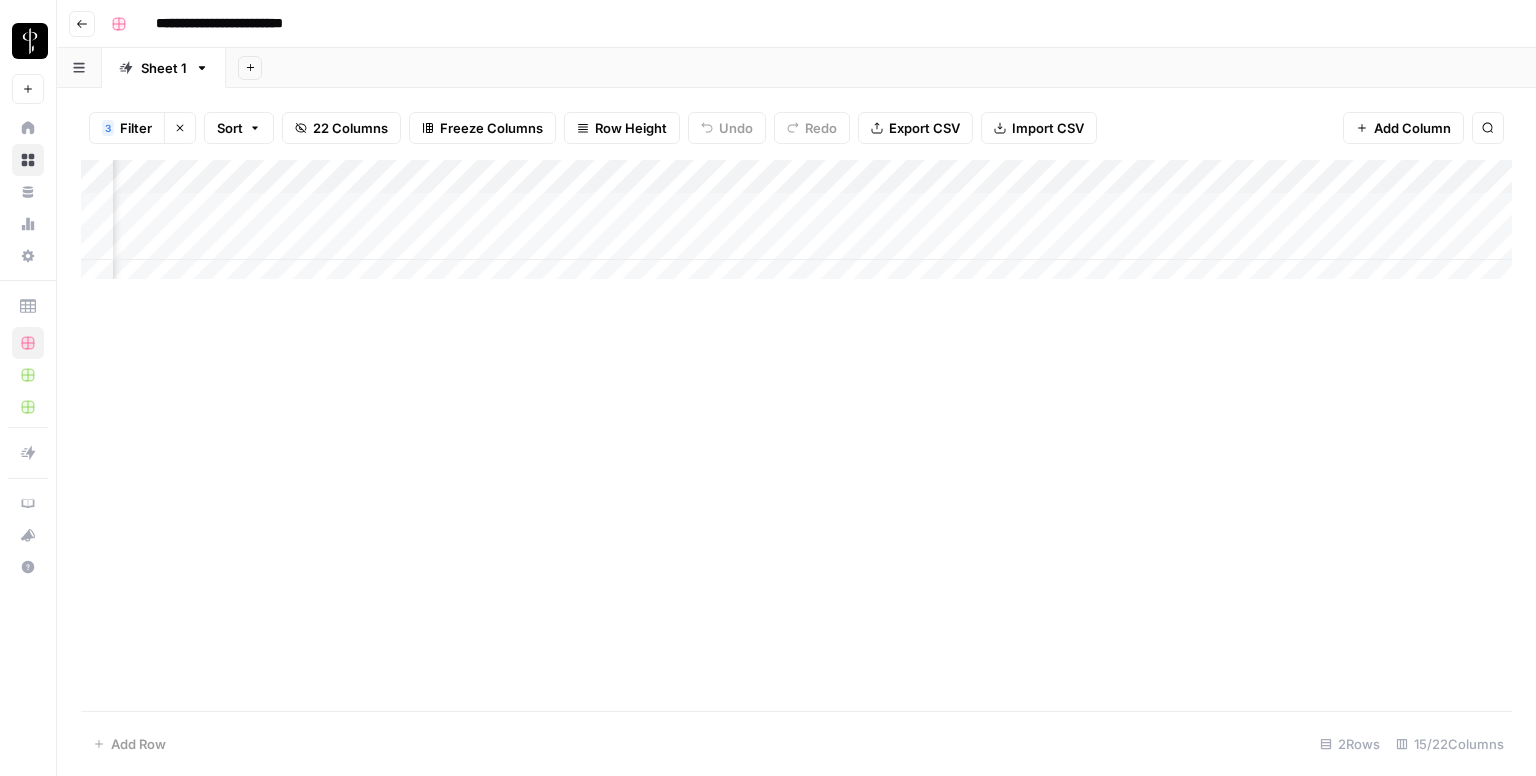 scroll, scrollTop: 0, scrollLeft: 1363, axis: horizontal 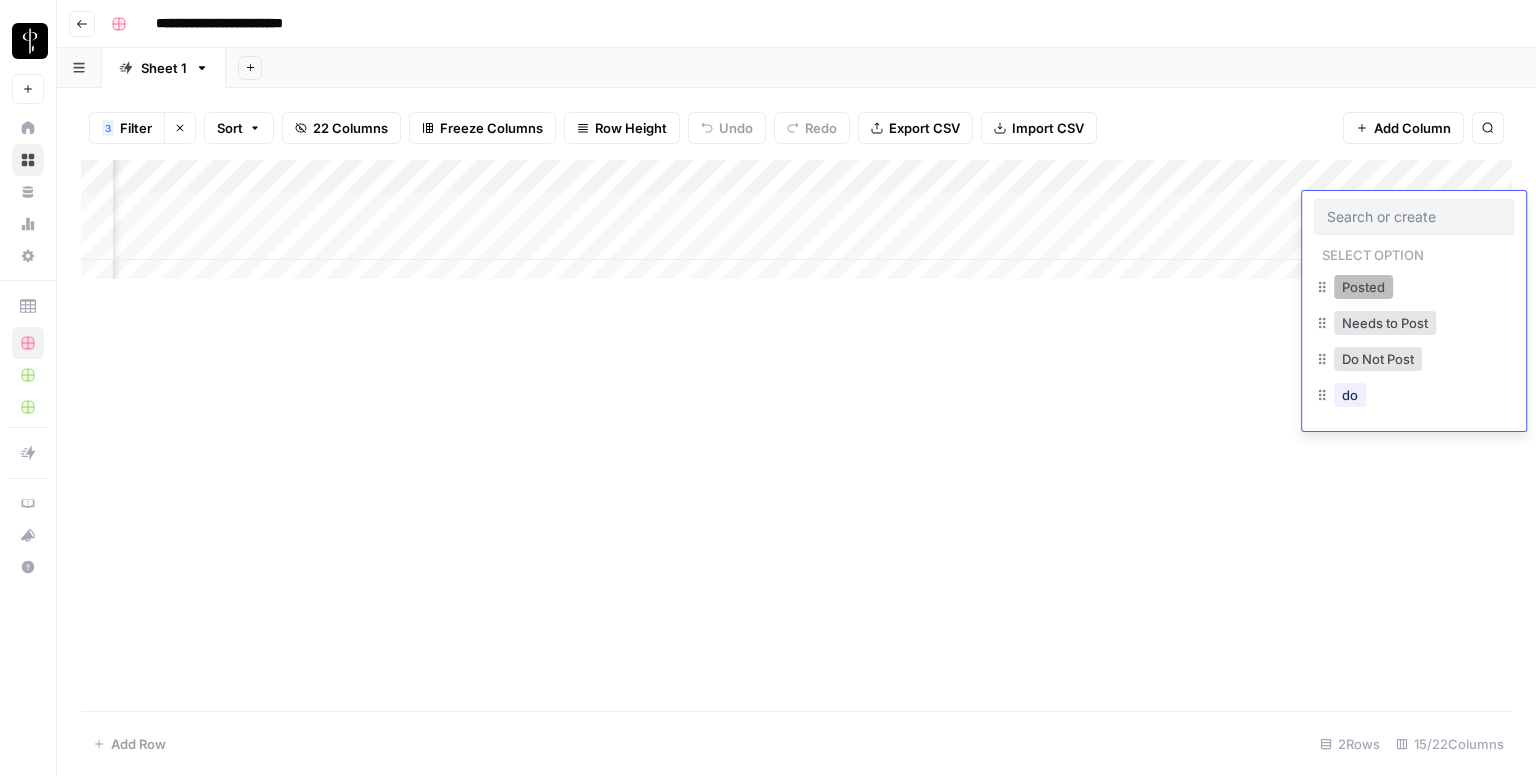 click on "Posted" at bounding box center [1363, 287] 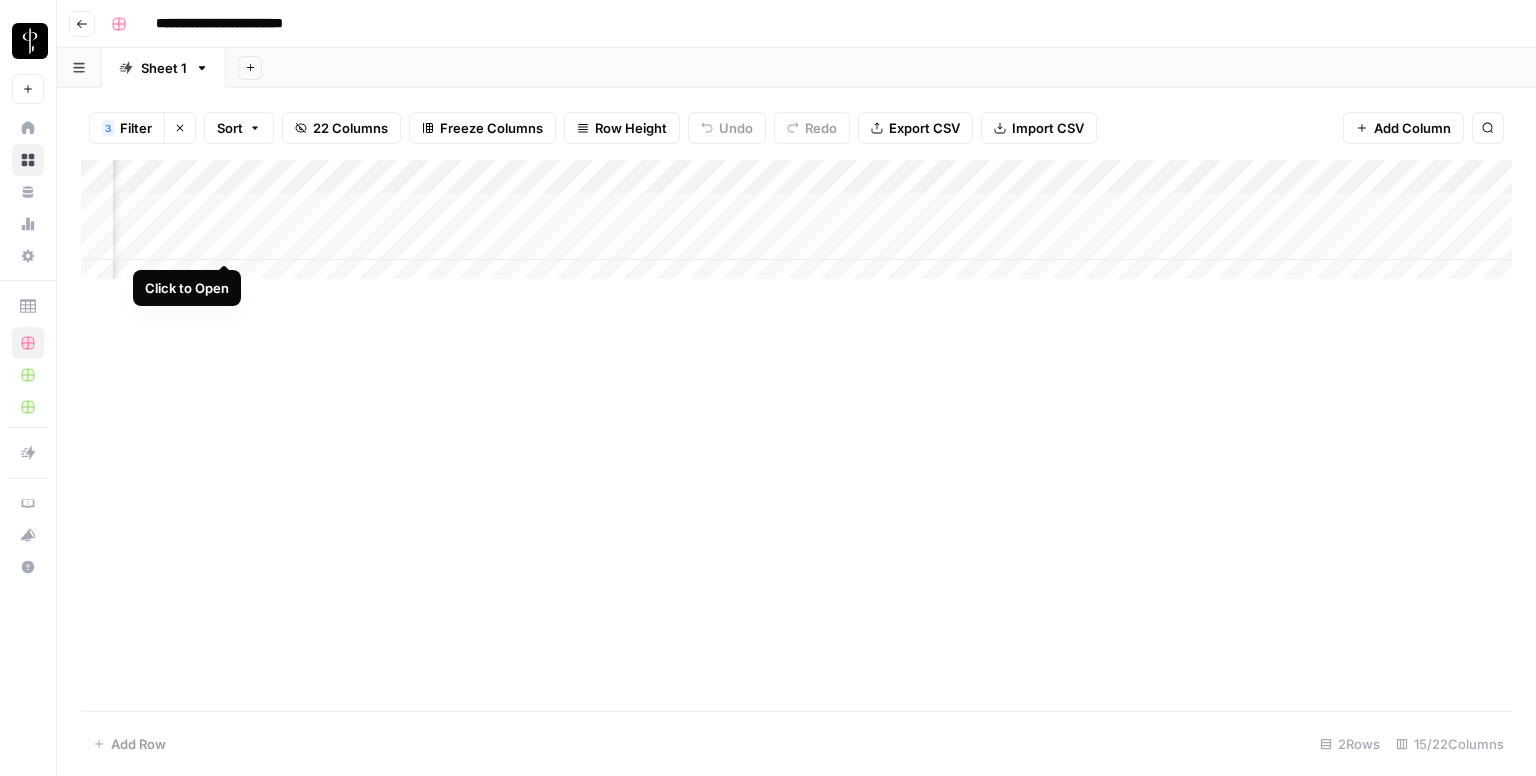 click on "Add Column" at bounding box center [796, 227] 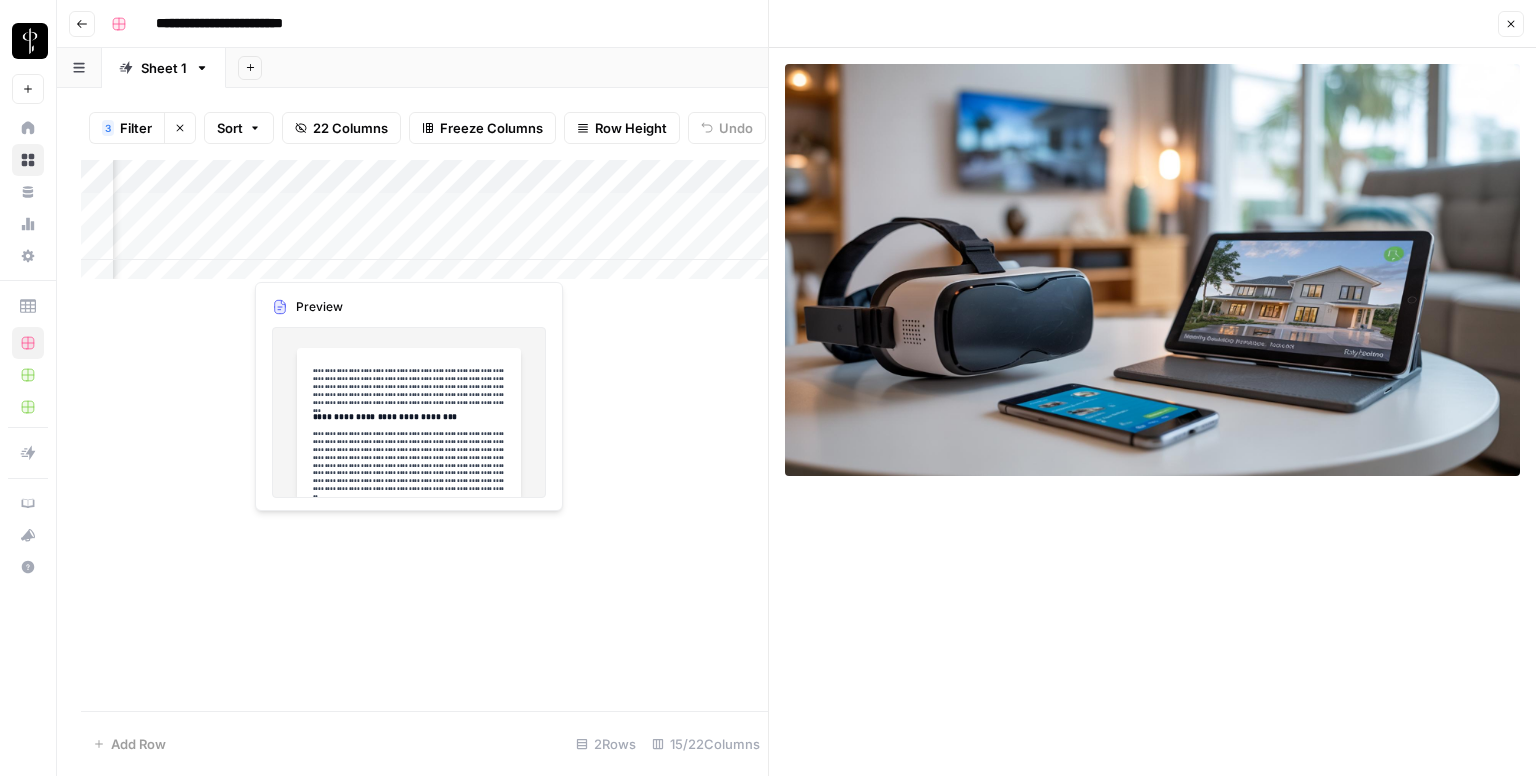 click on "Add Column" at bounding box center (424, 227) 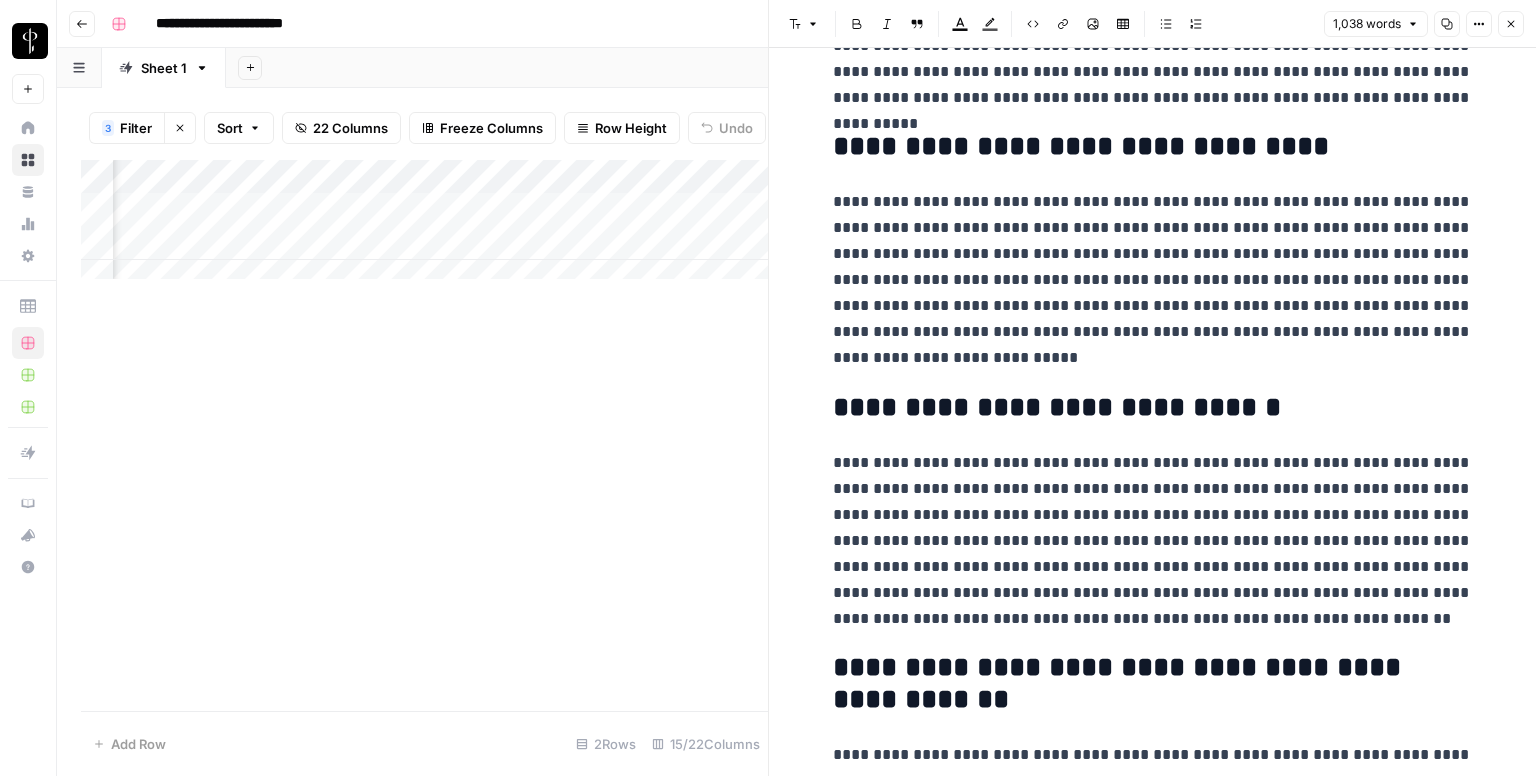 scroll, scrollTop: 2442, scrollLeft: 0, axis: vertical 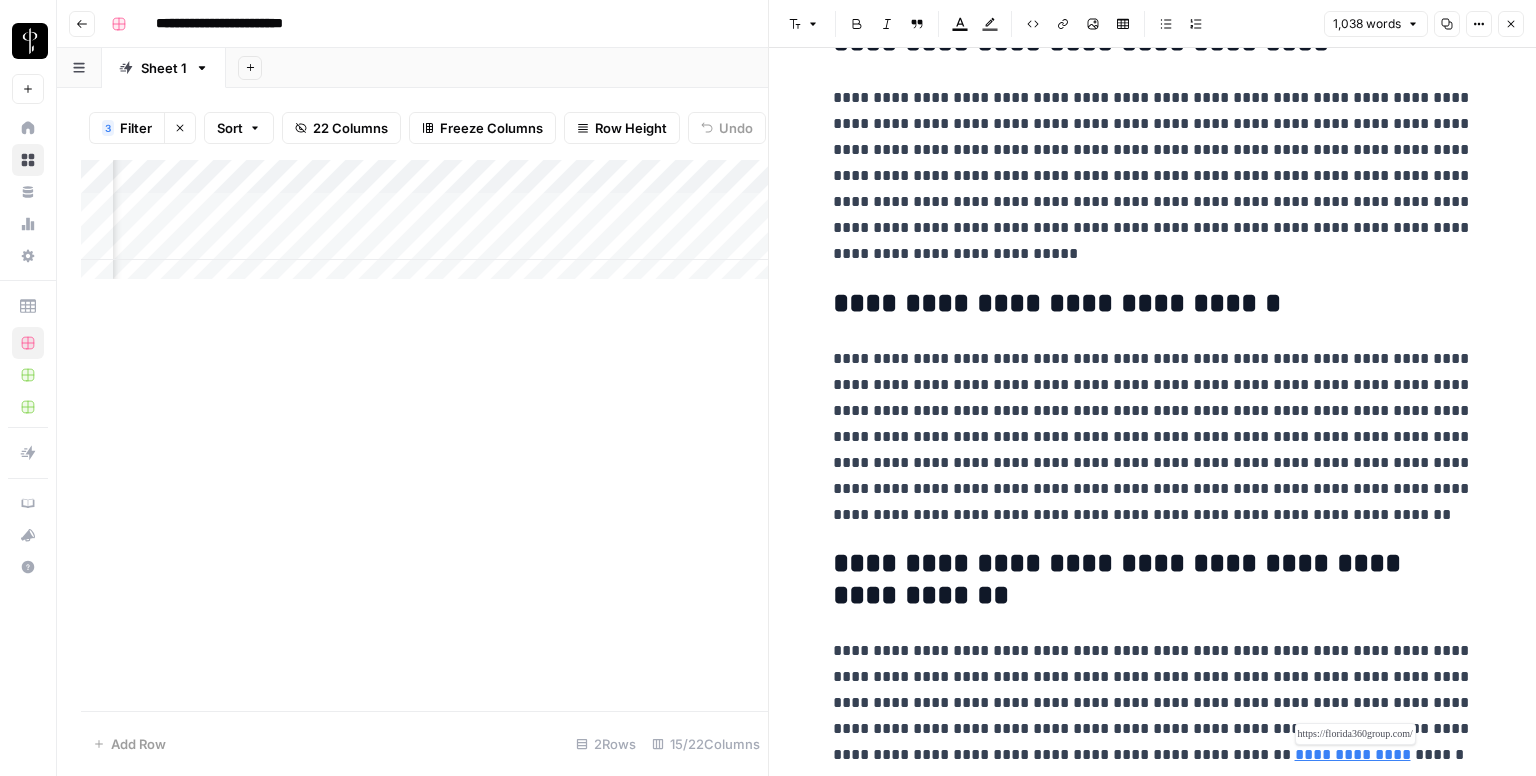 click on "**********" at bounding box center (1353, 754) 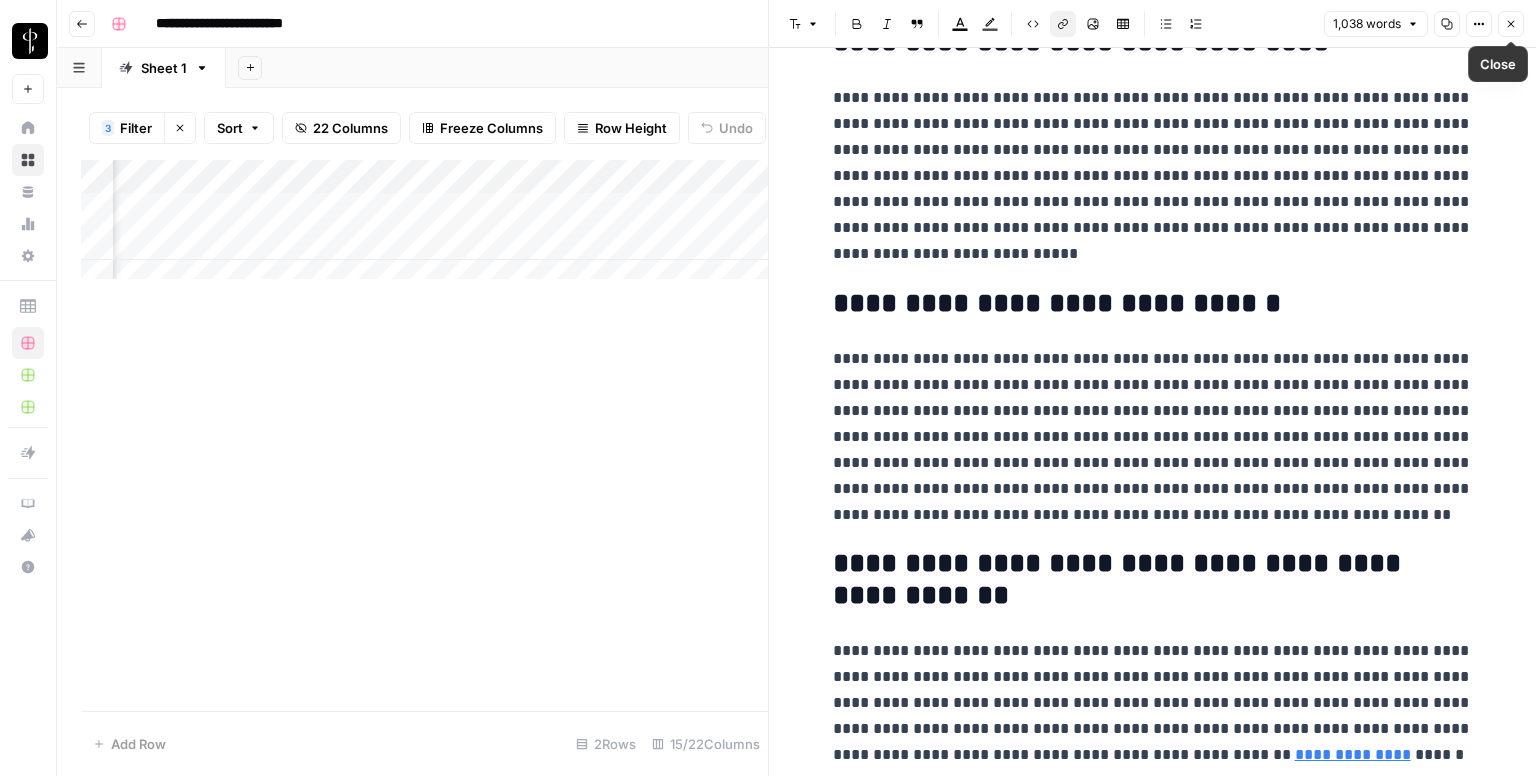 click 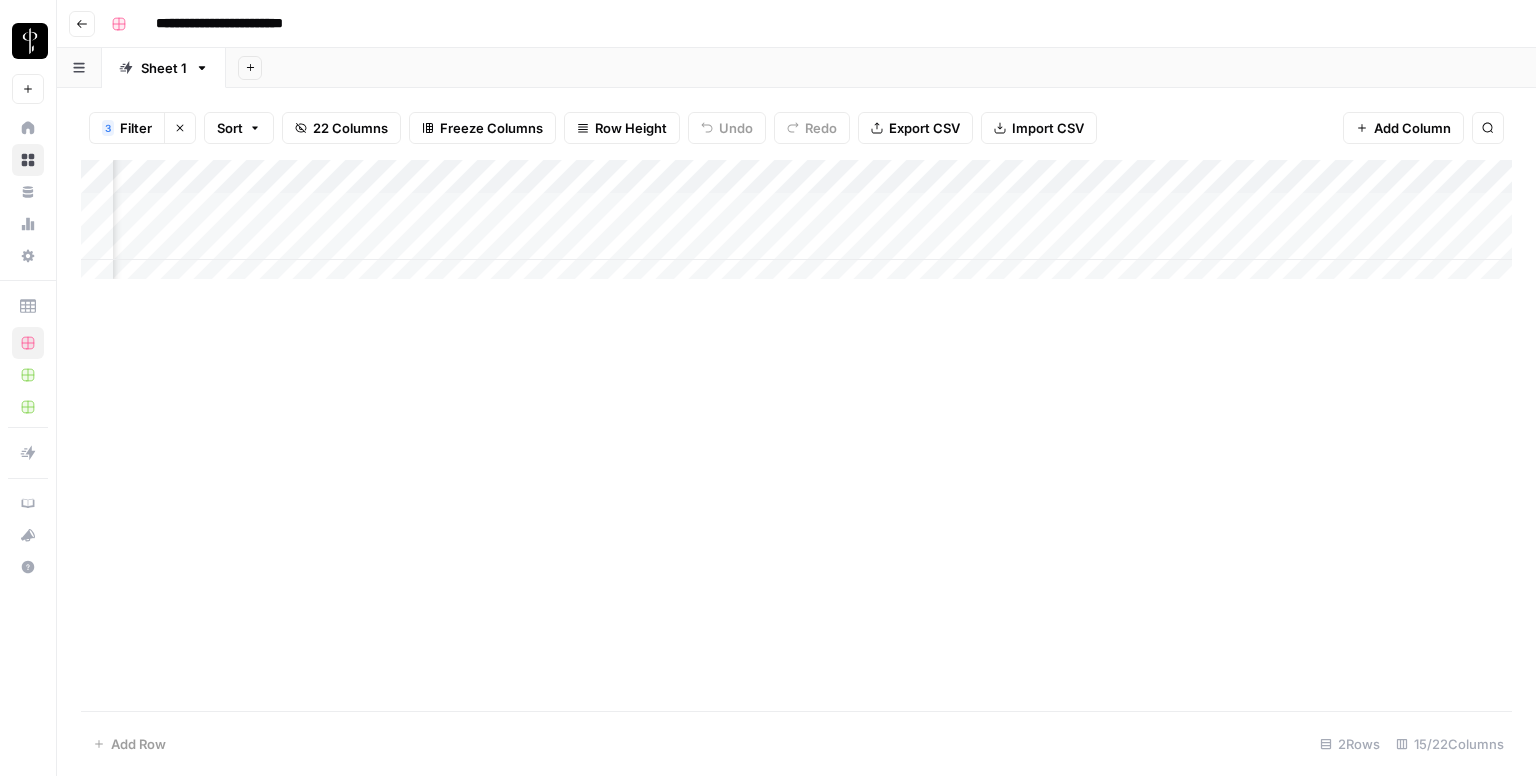 click on "Add Column" at bounding box center (796, 227) 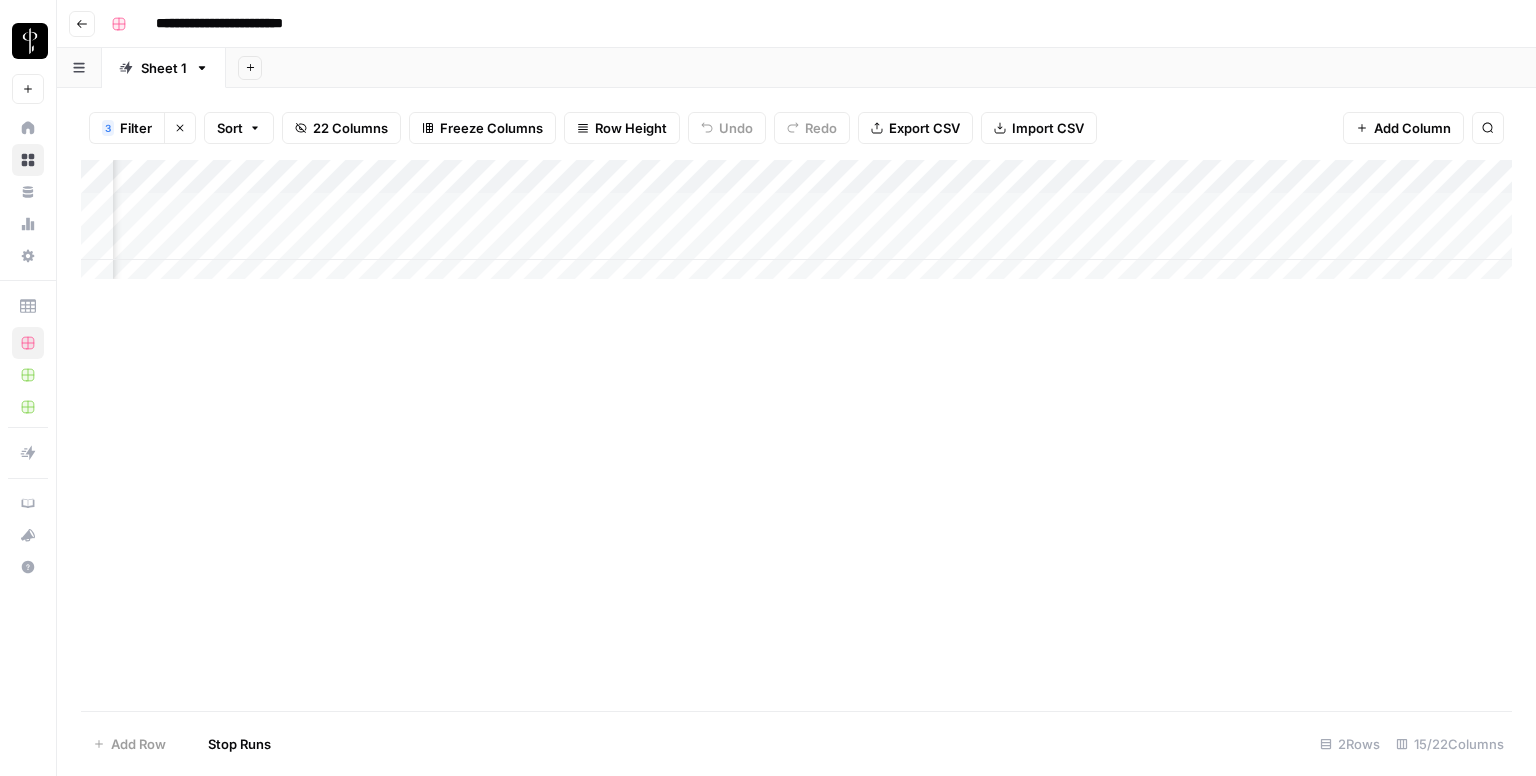 click on "Add Column" at bounding box center [796, 227] 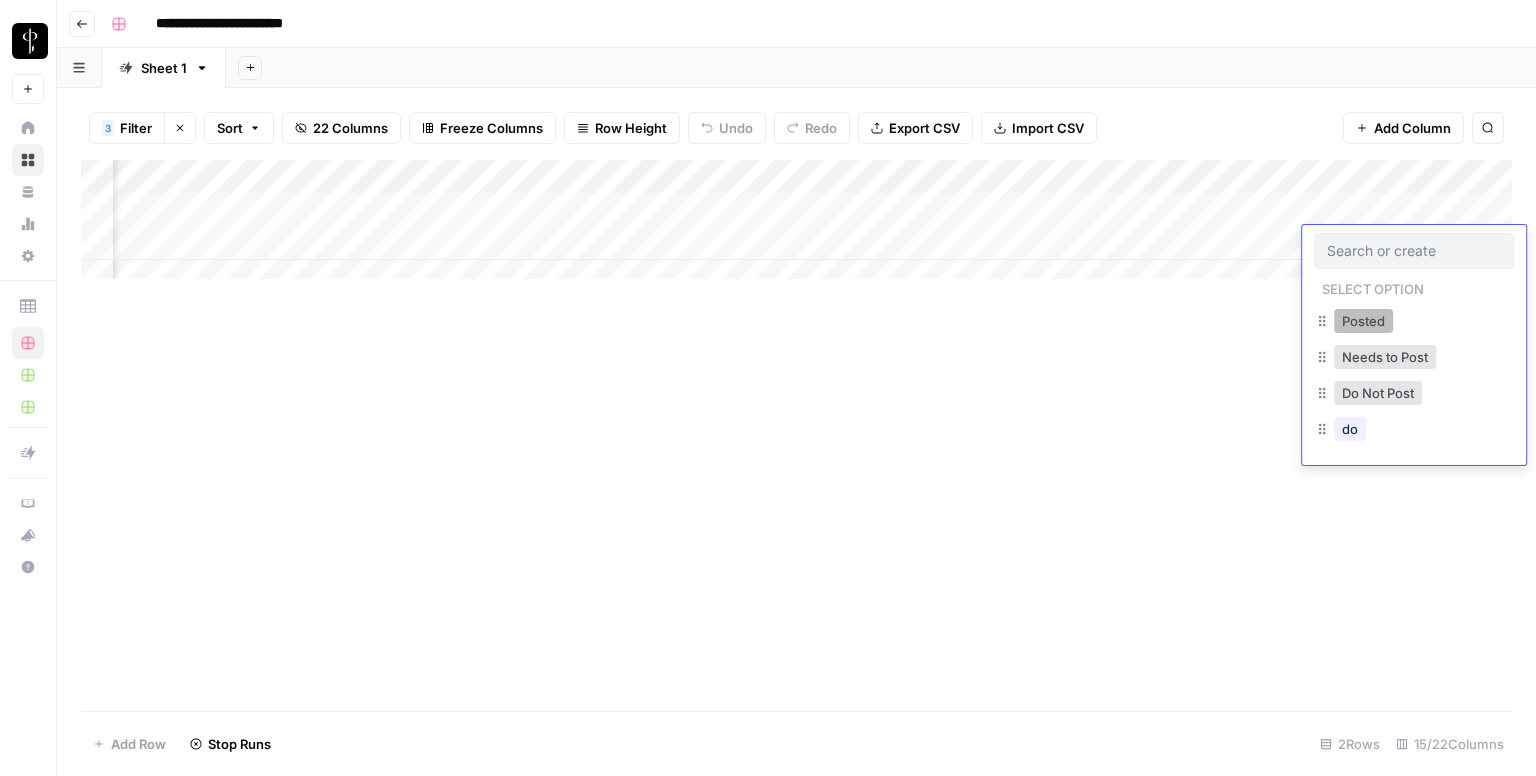 click on "Posted" at bounding box center [1363, 321] 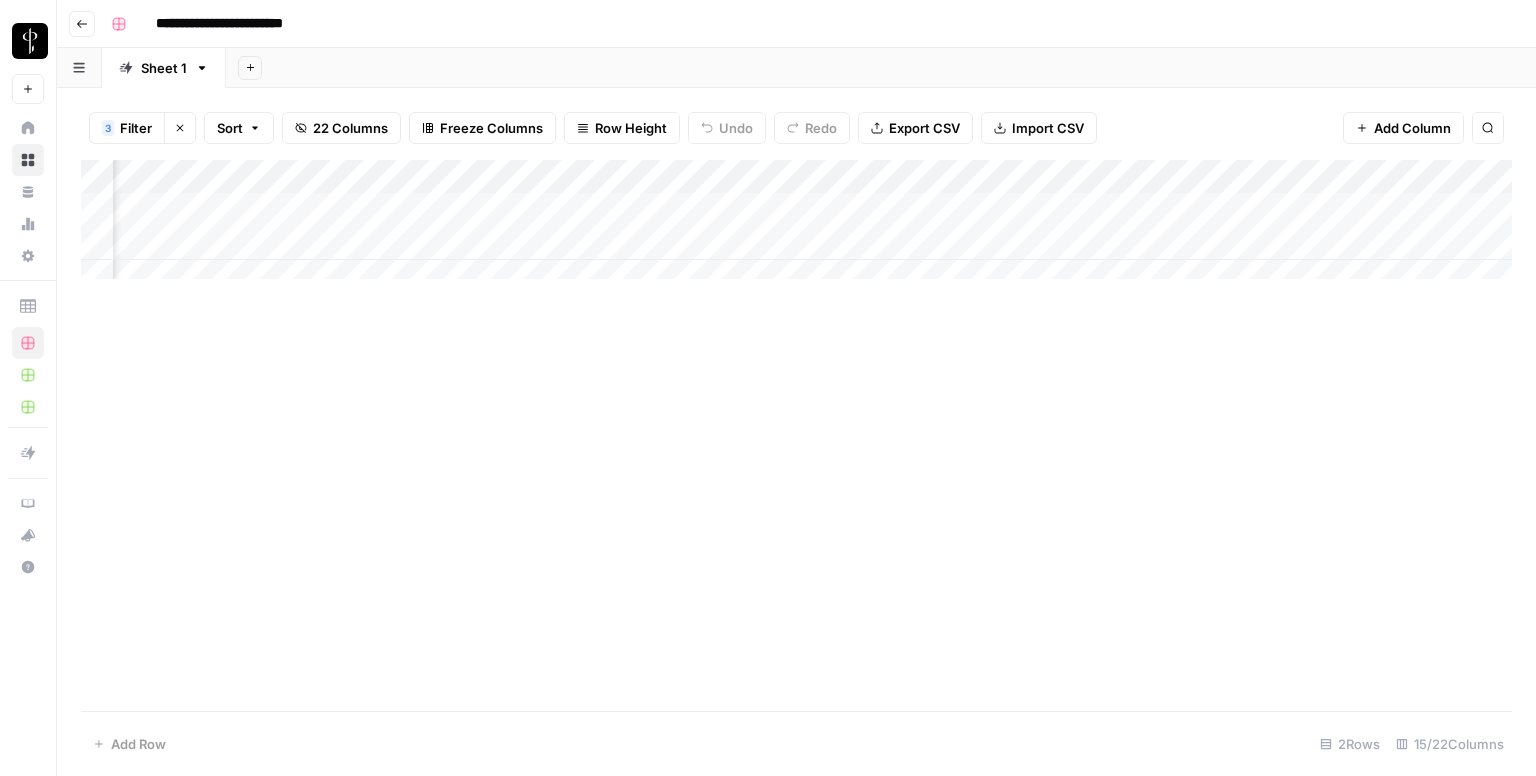 click on "Add Column" at bounding box center [796, 435] 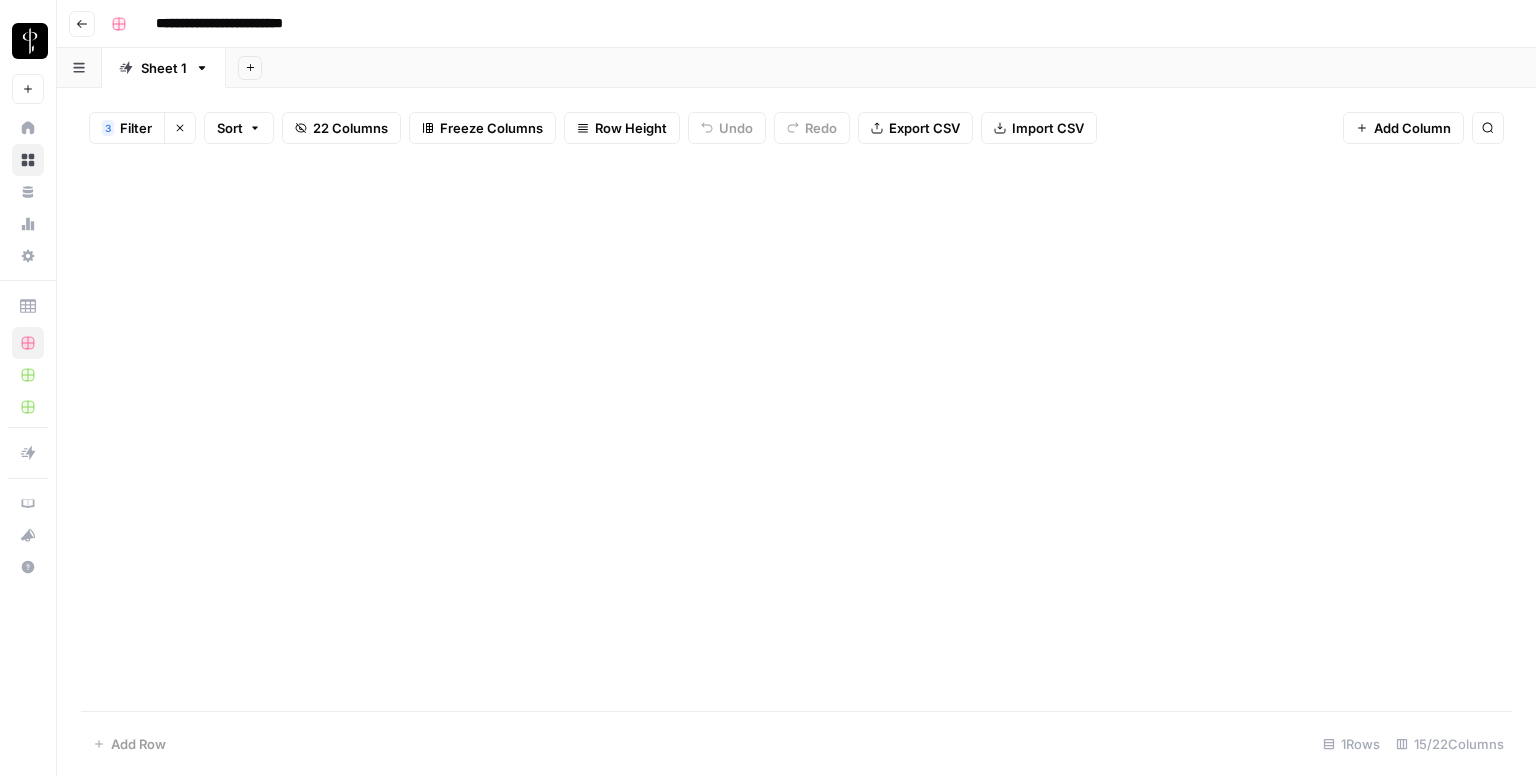 scroll, scrollTop: 0, scrollLeft: 0, axis: both 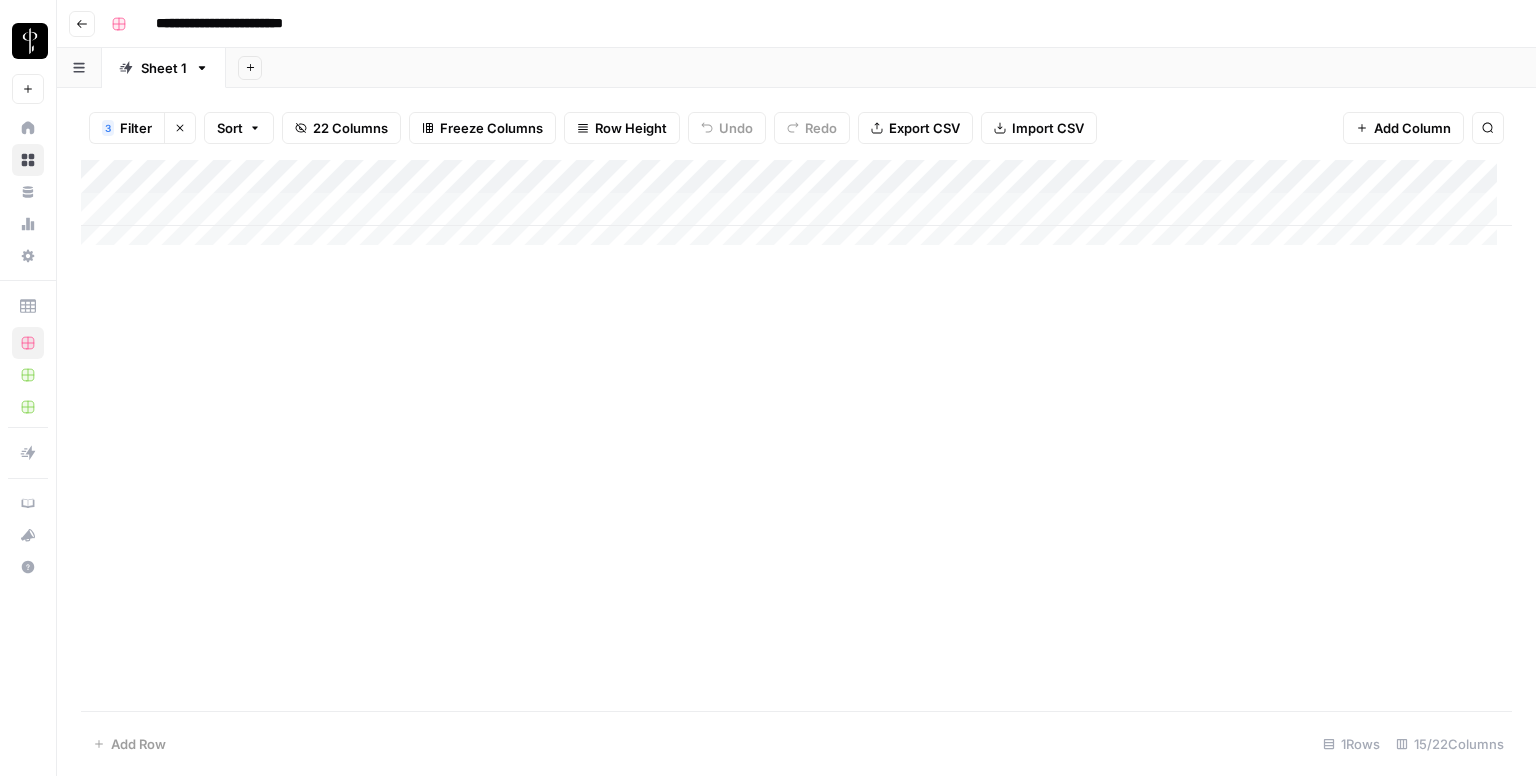 drag, startPoint x: 288, startPoint y: 237, endPoint x: 440, endPoint y: 247, distance: 152.3286 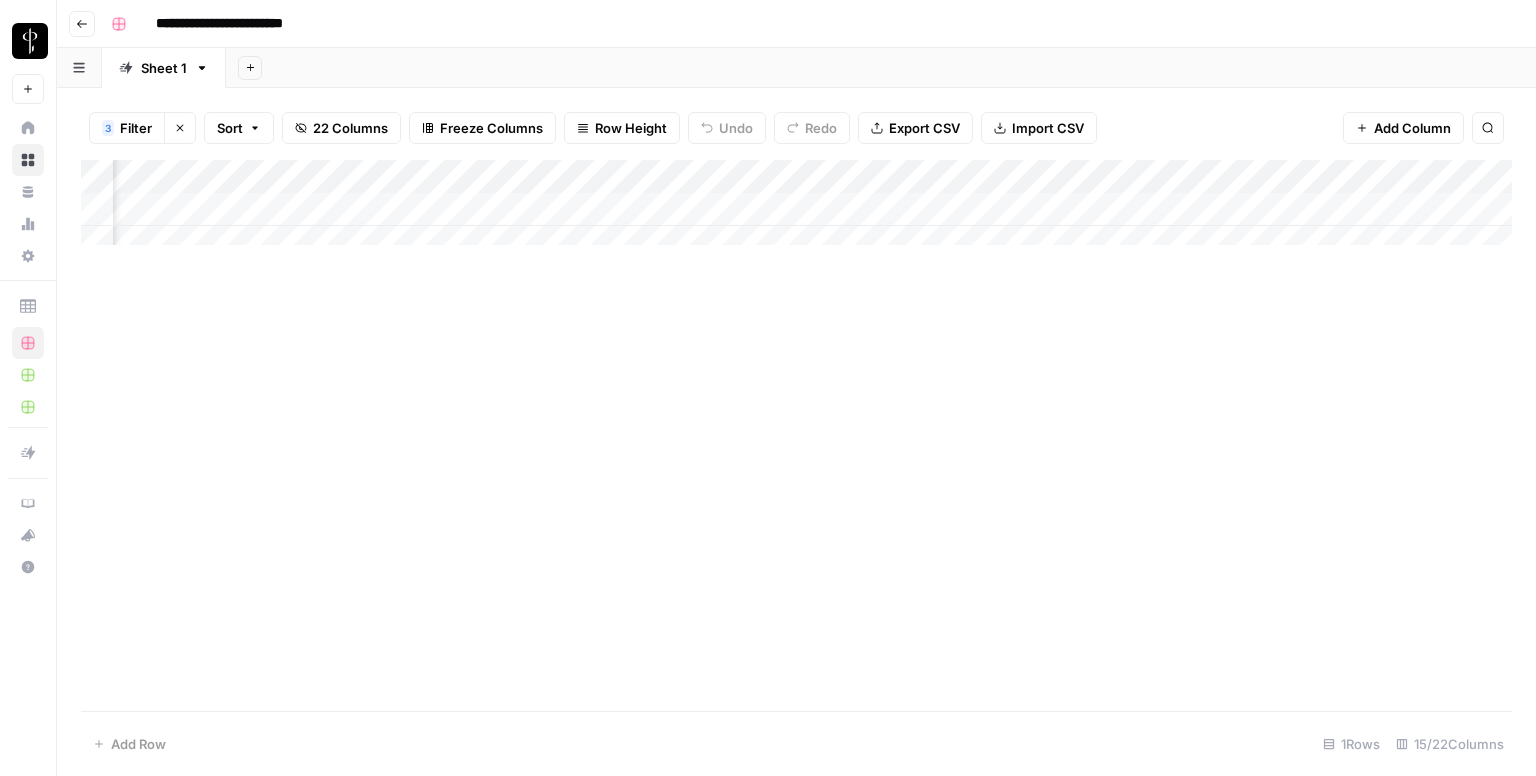 scroll, scrollTop: 0, scrollLeft: 1332, axis: horizontal 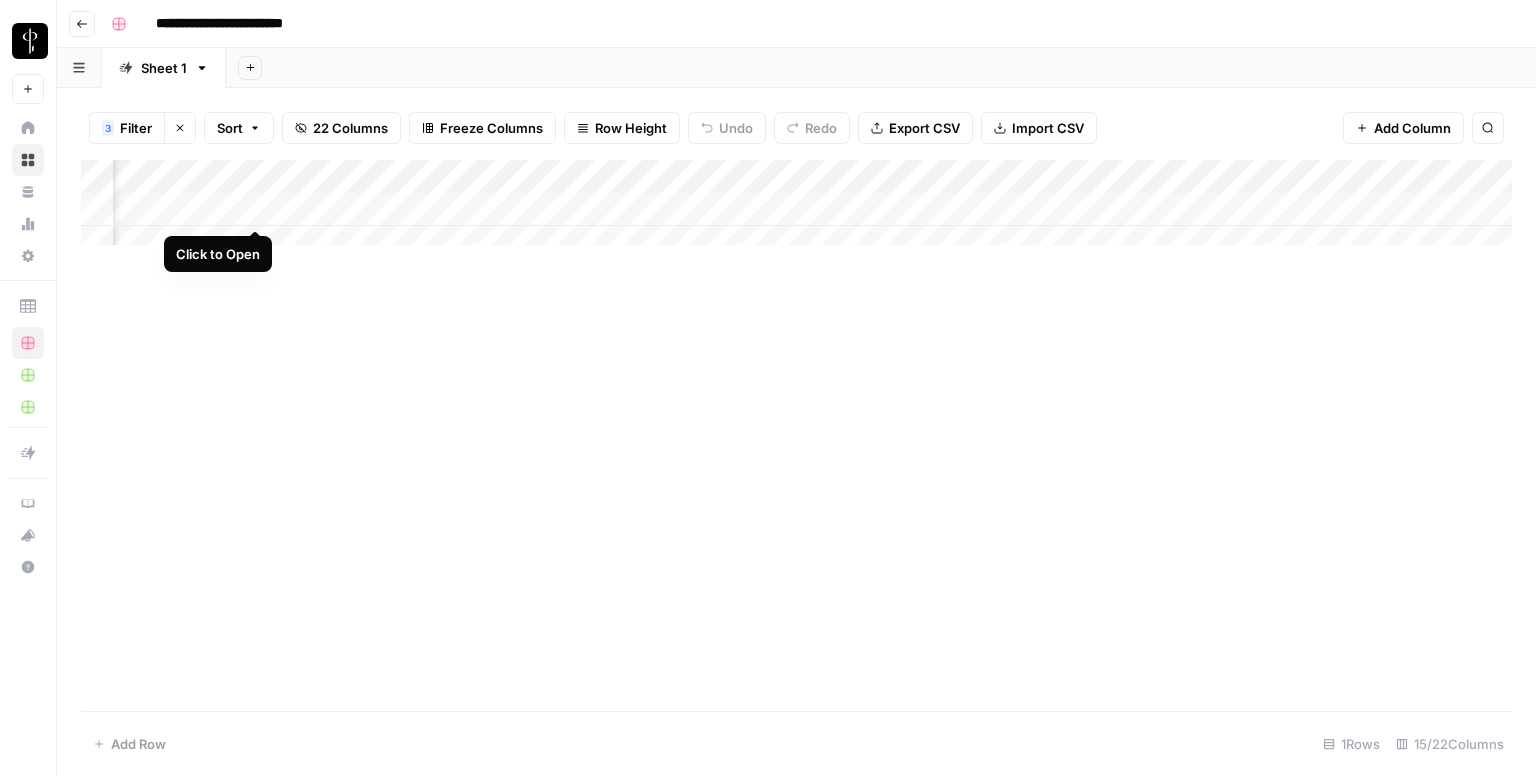 click on "Add Column" at bounding box center [796, 210] 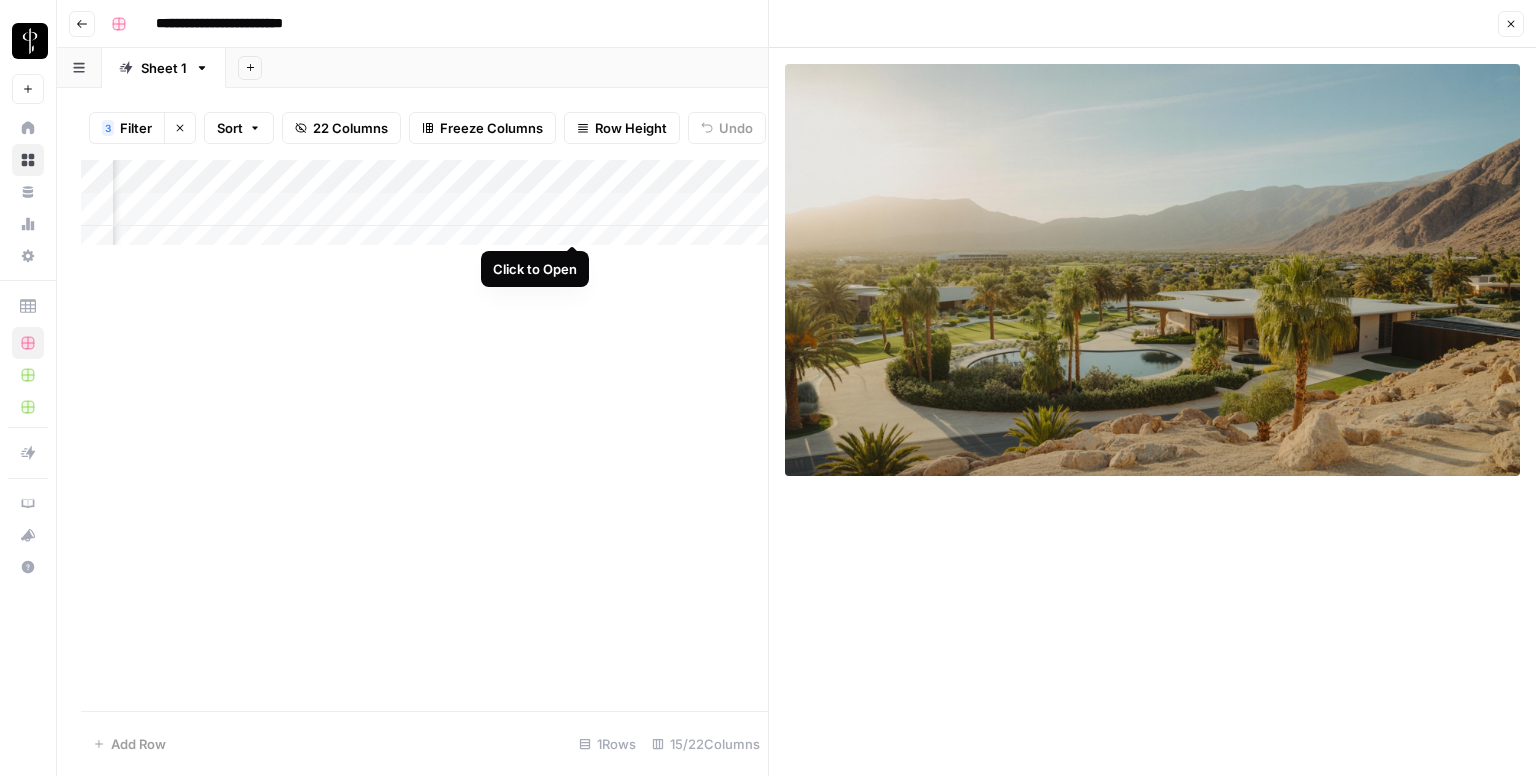 click on "Add Column" at bounding box center (424, 210) 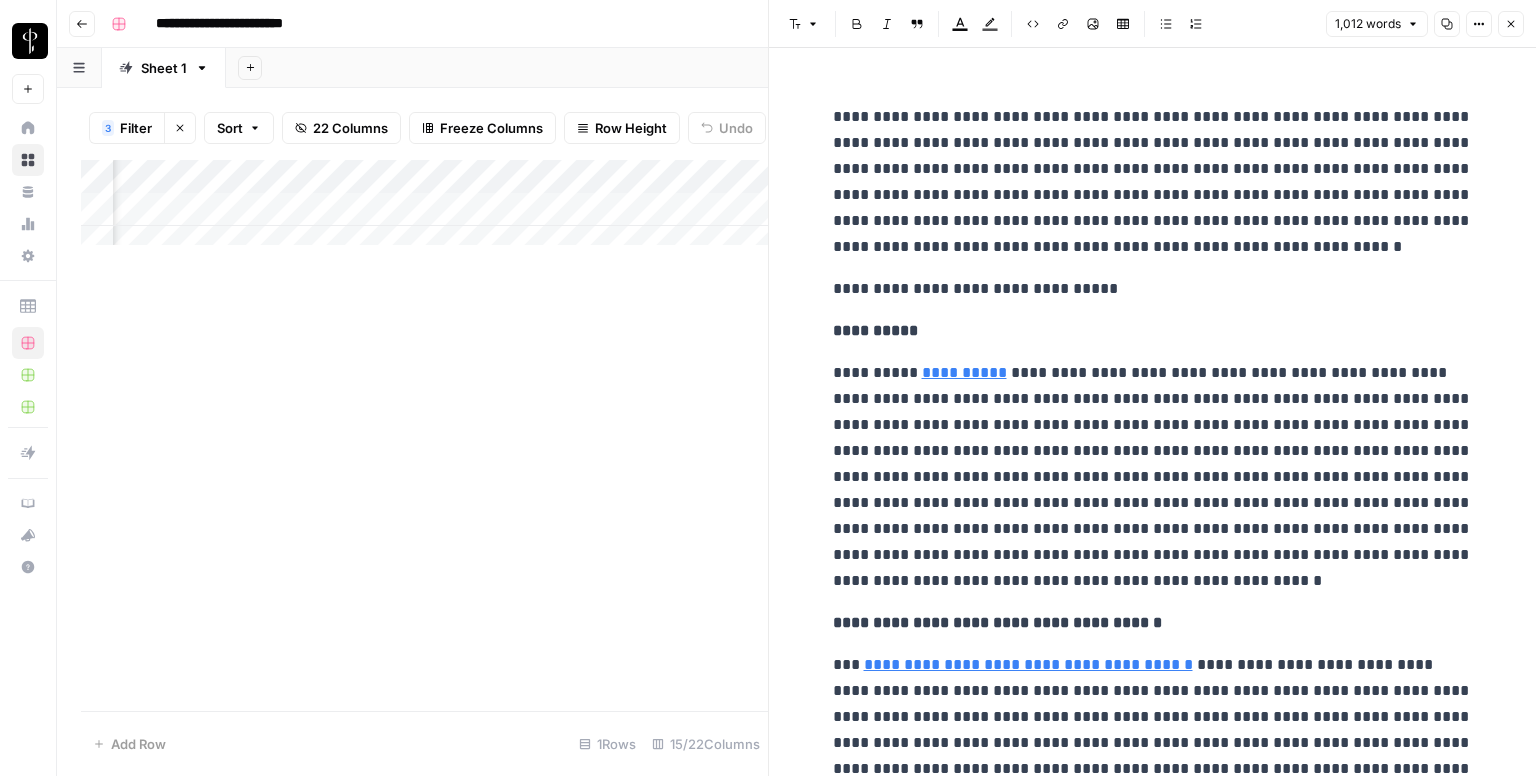 click 